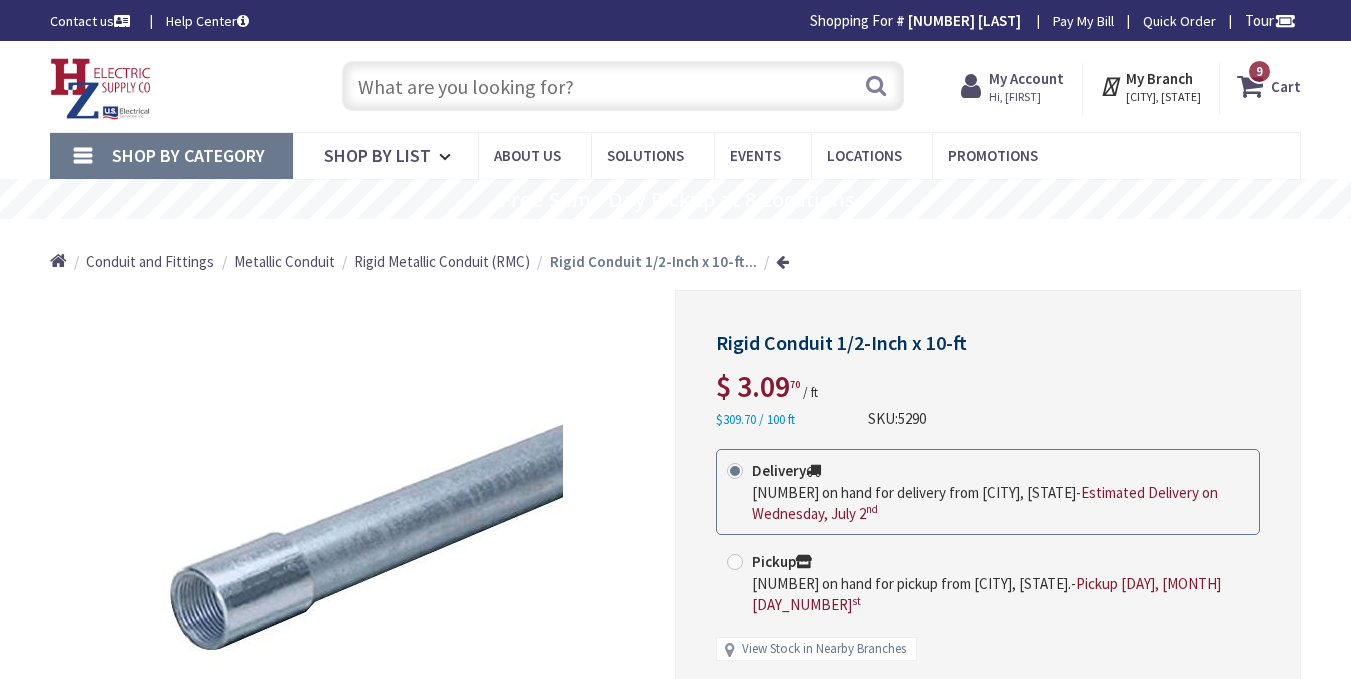 scroll, scrollTop: 74, scrollLeft: 0, axis: vertical 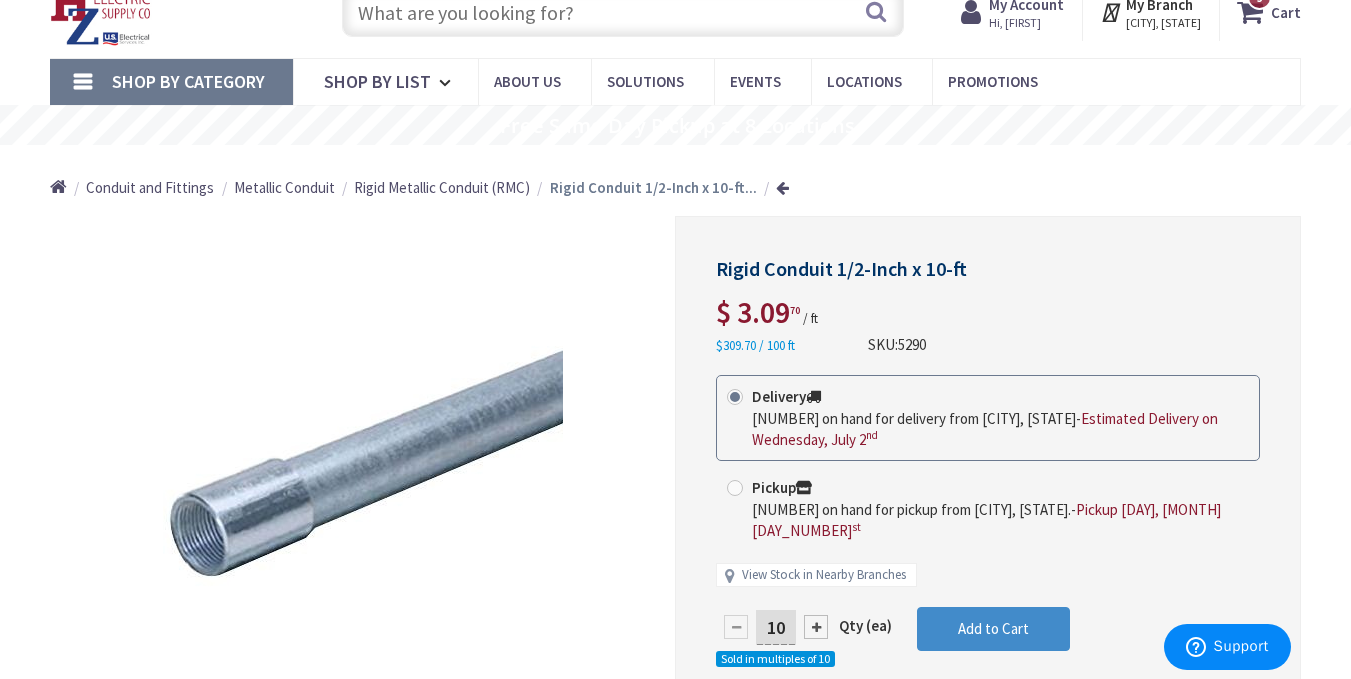 click on "Hi, [FIRST]" at bounding box center [1026, 23] 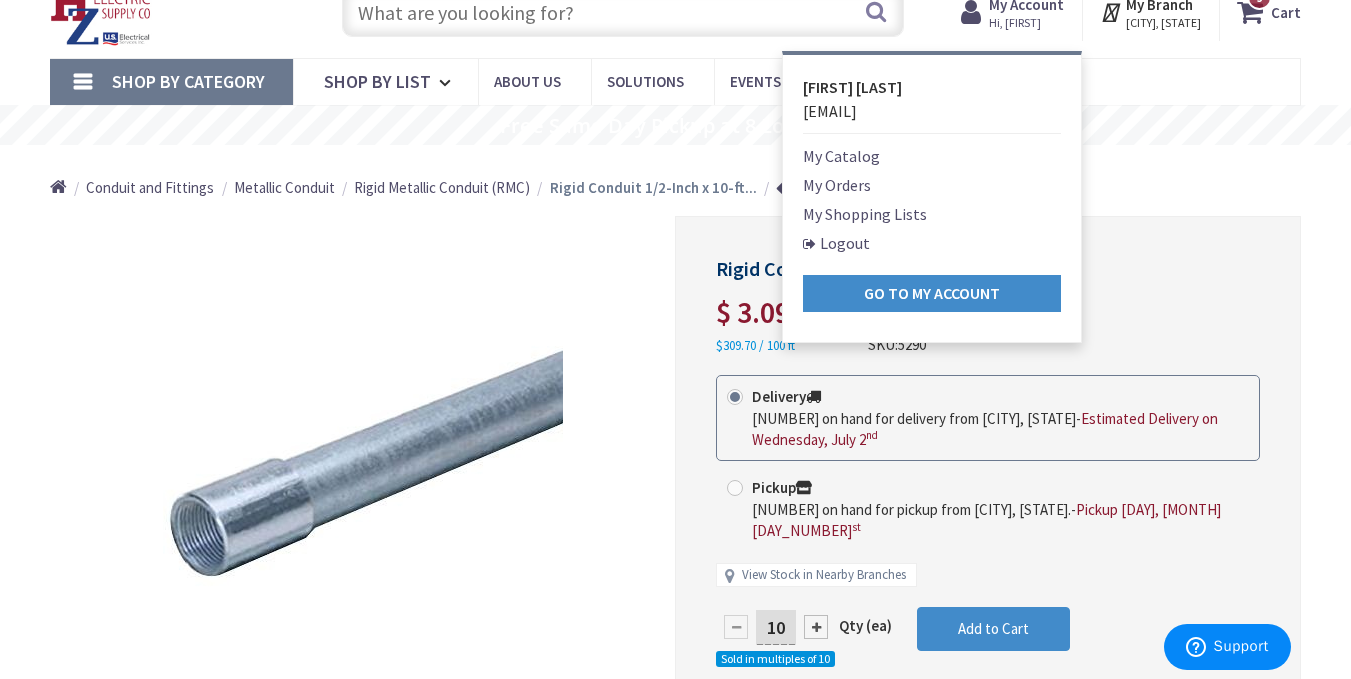 click on "My Orders" at bounding box center [837, 185] 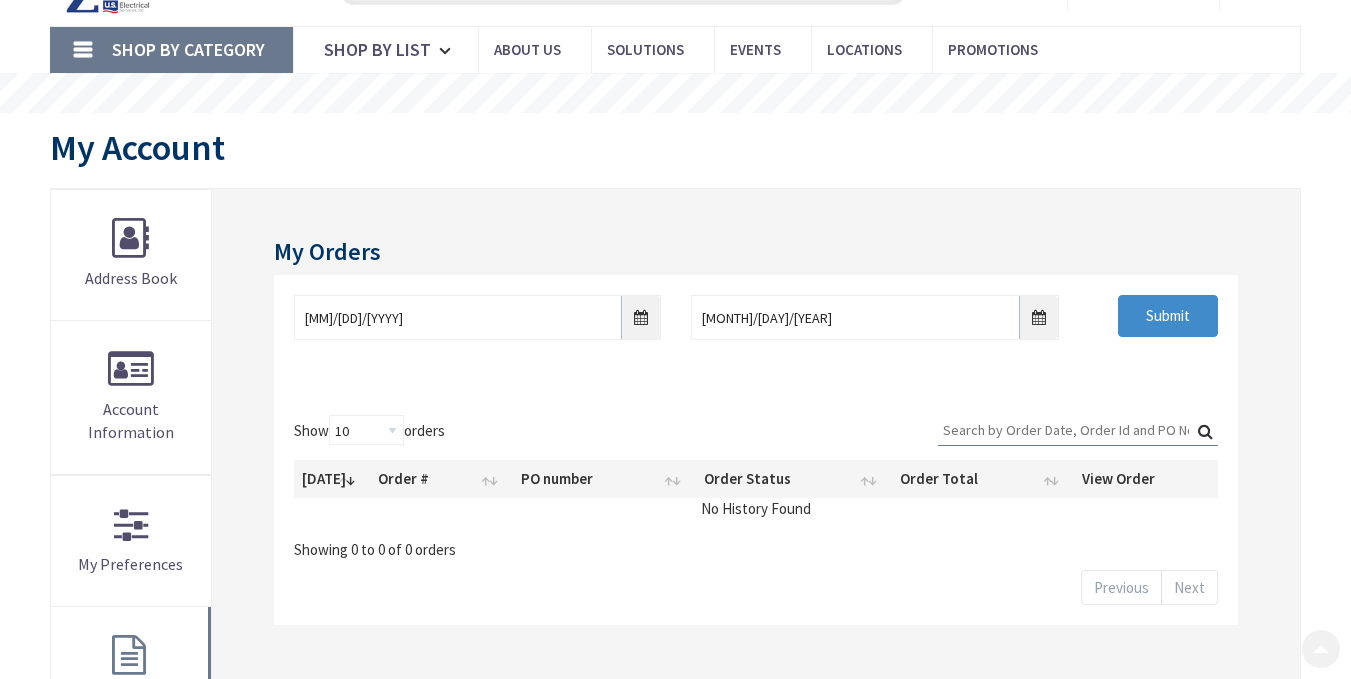 scroll, scrollTop: 305, scrollLeft: 0, axis: vertical 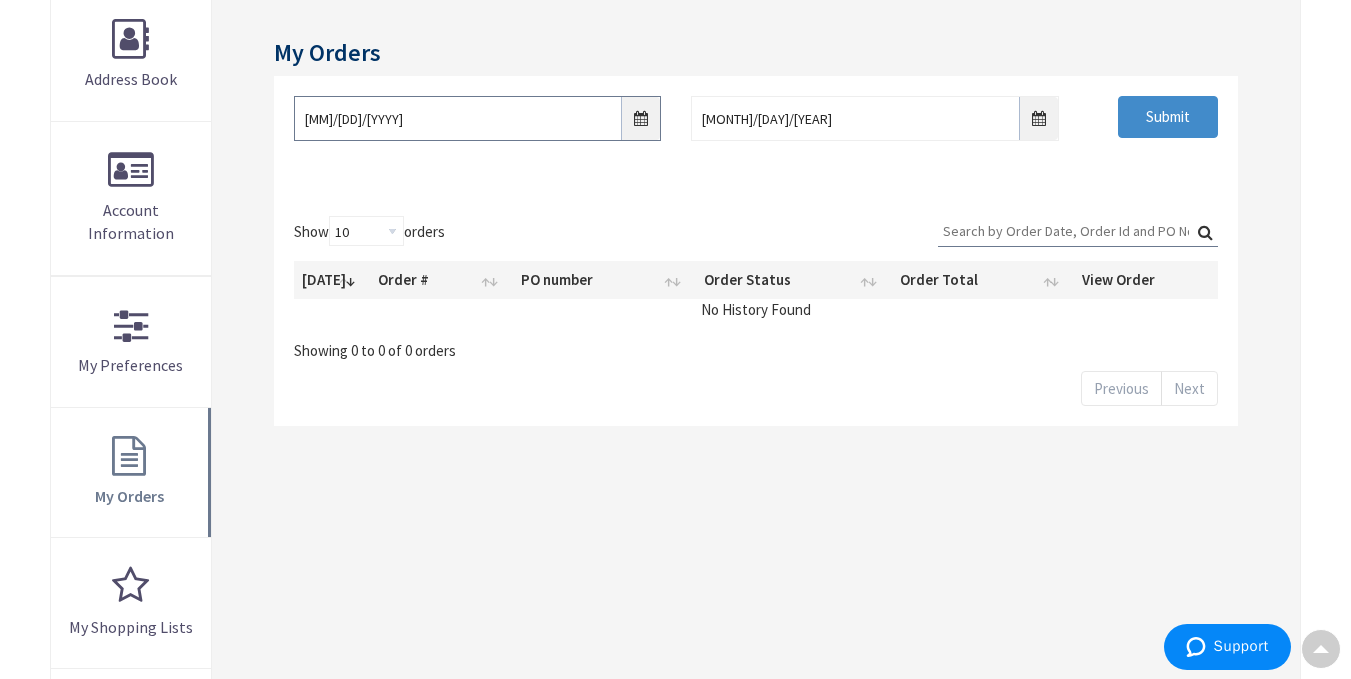 click on "6/24/2025" at bounding box center [477, 118] 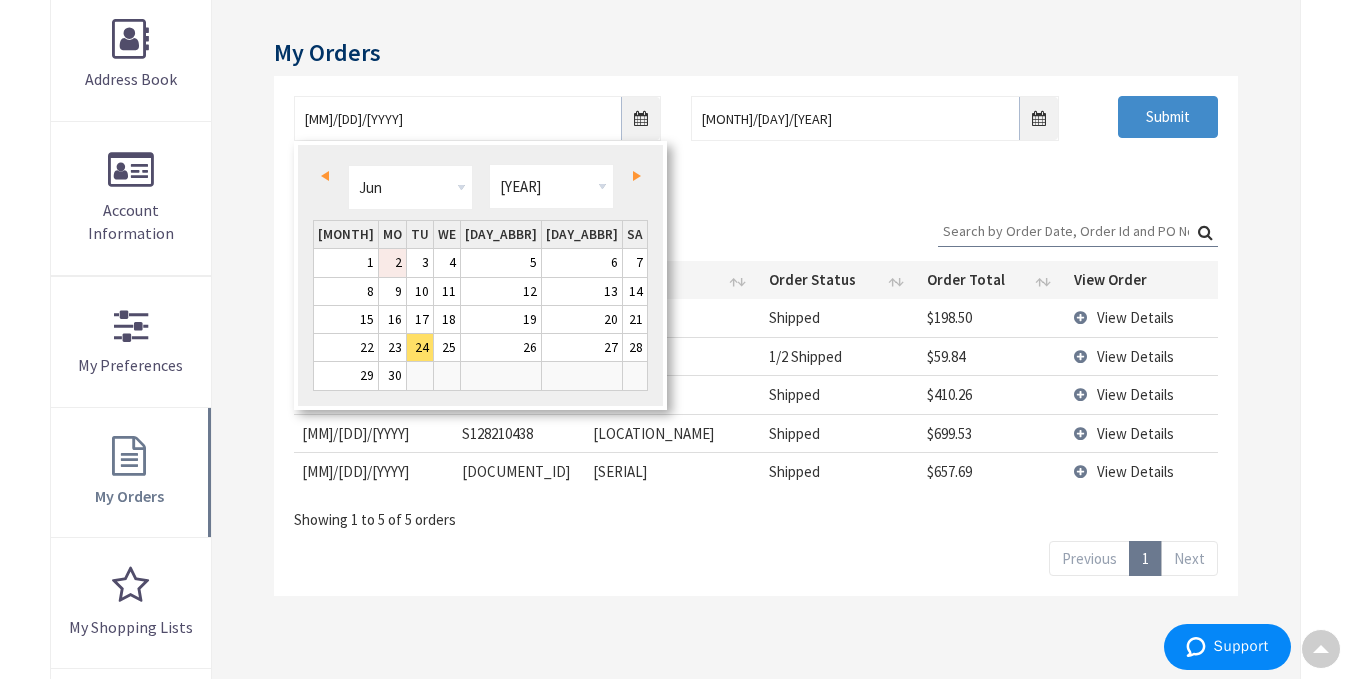 click on "2" at bounding box center [392, 262] 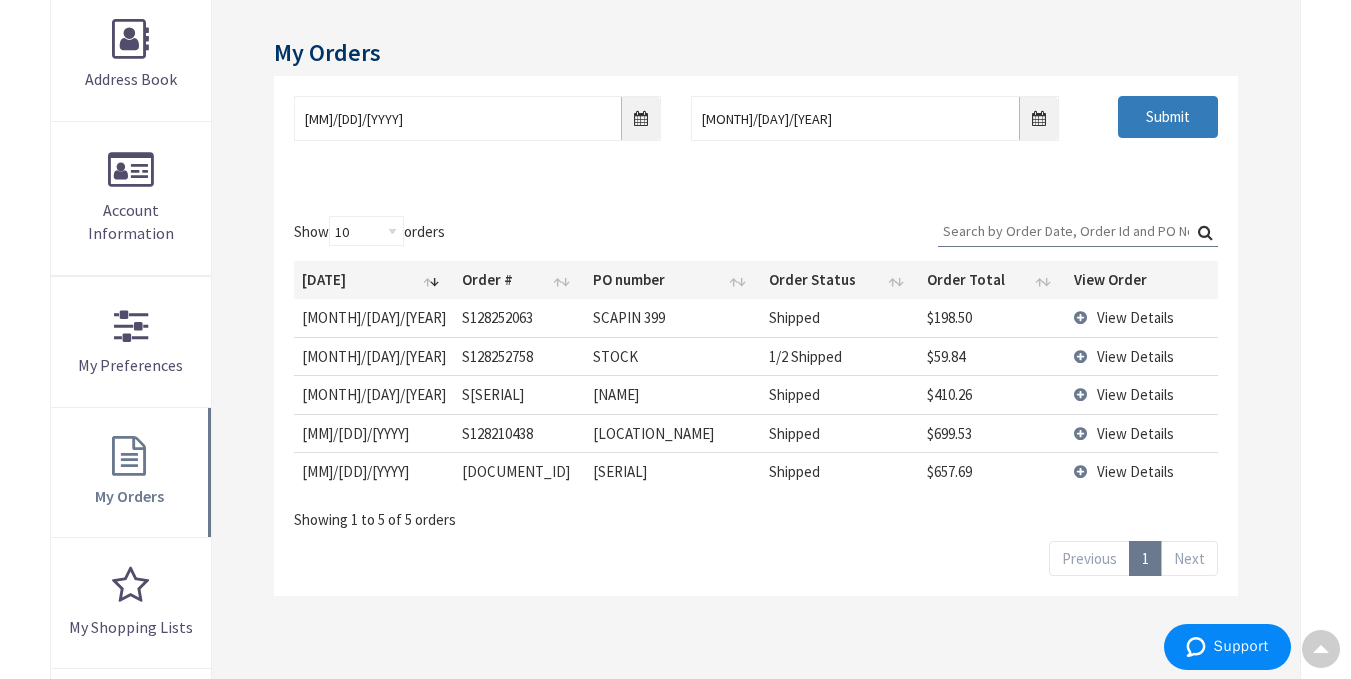 click on "Submit" at bounding box center [1168, 117] 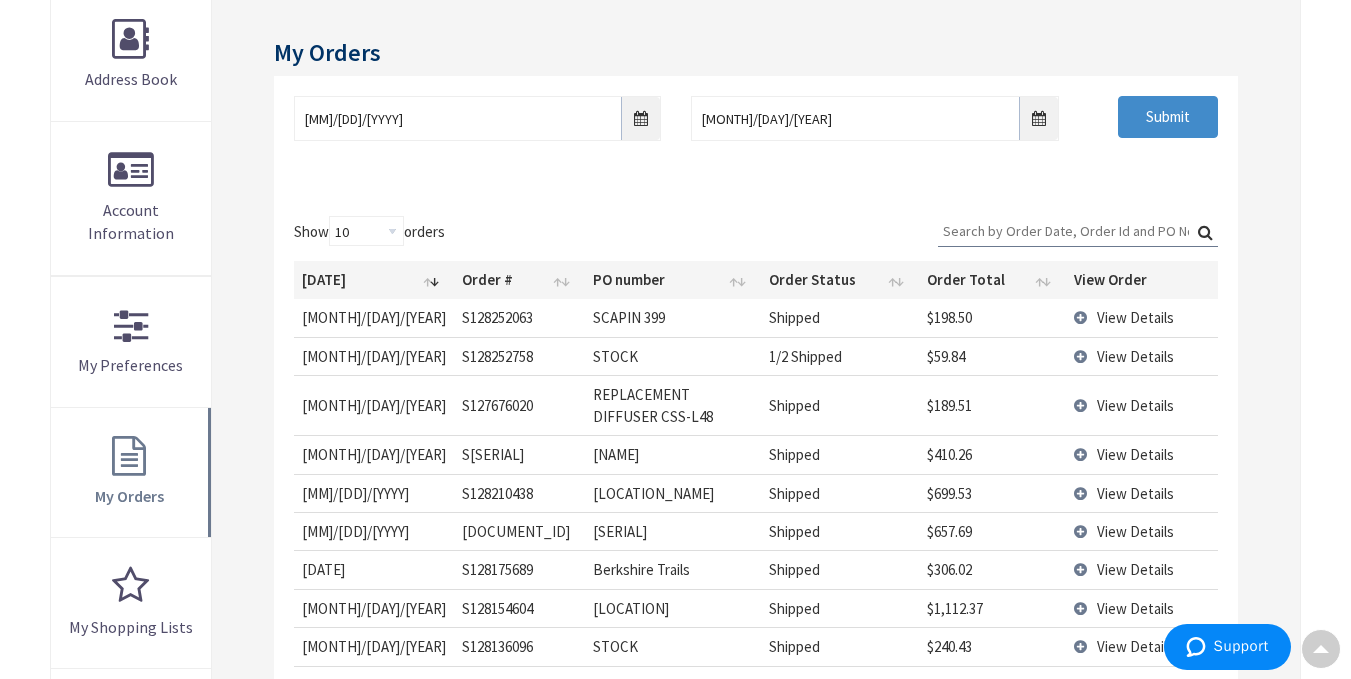 click on "Date" at bounding box center [374, 280] 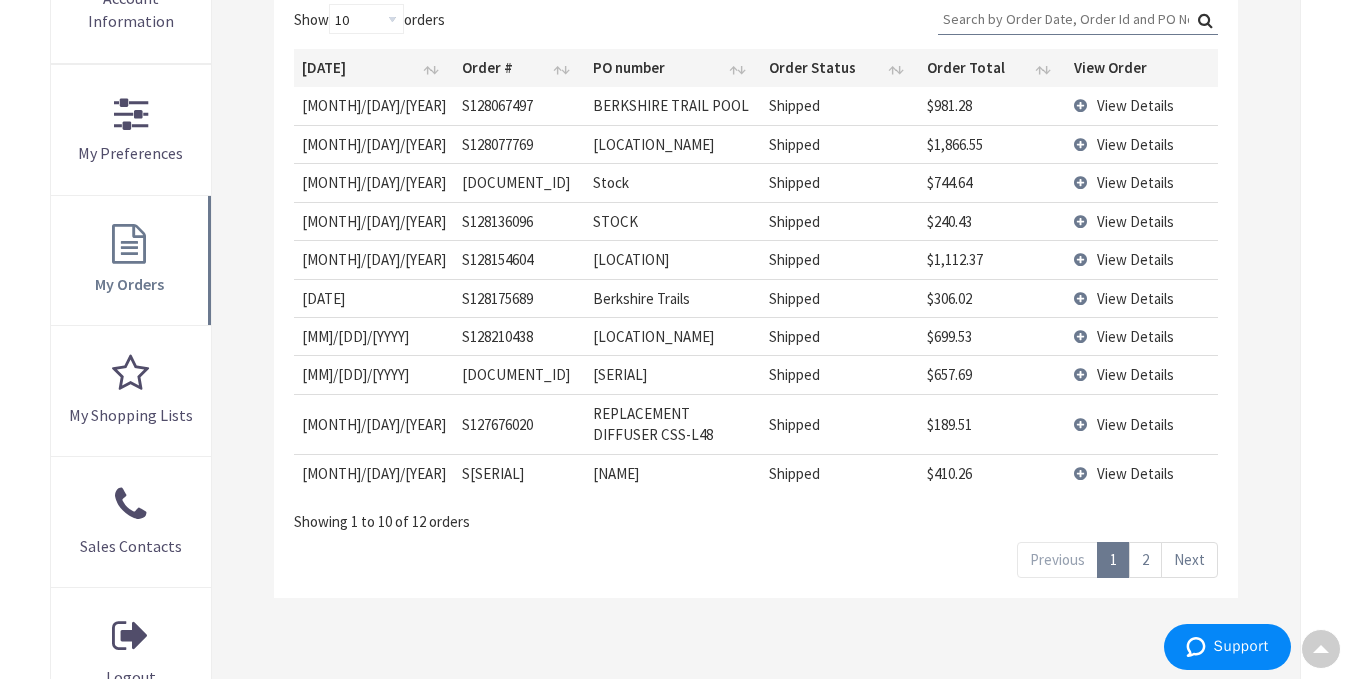 scroll, scrollTop: 522, scrollLeft: 0, axis: vertical 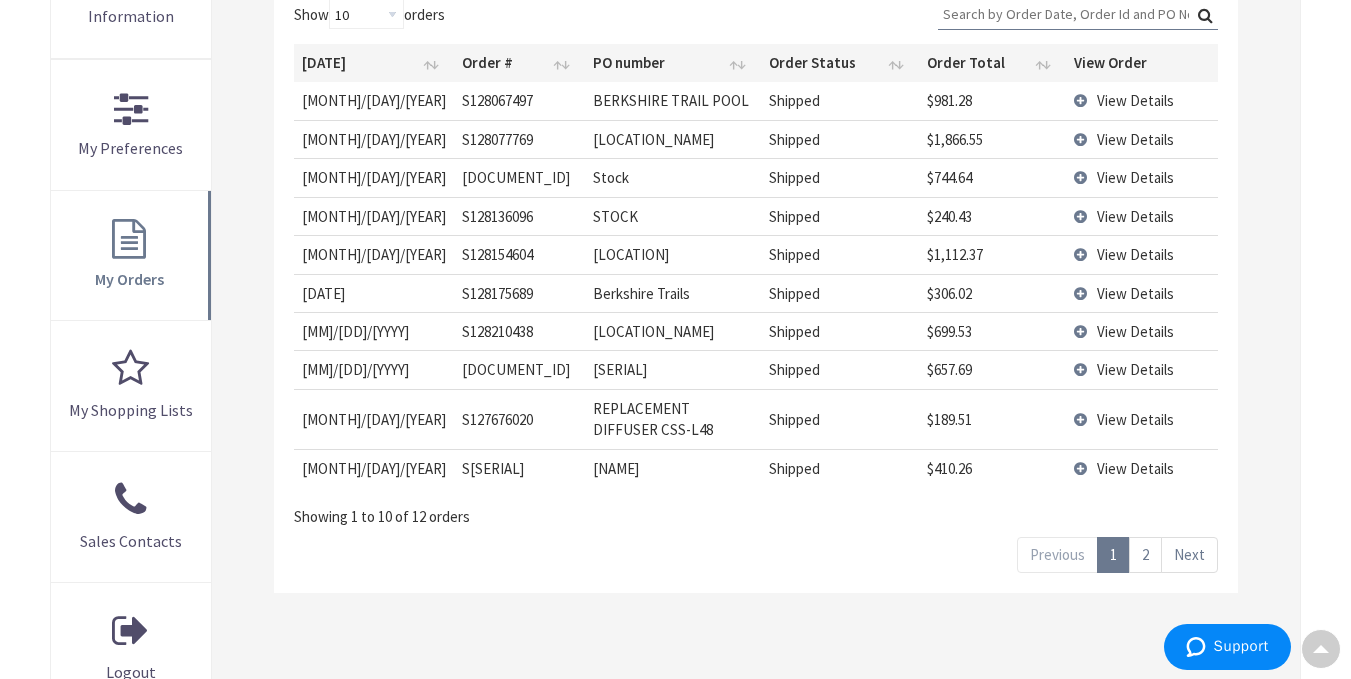 click on "View Details" at bounding box center [1141, 139] 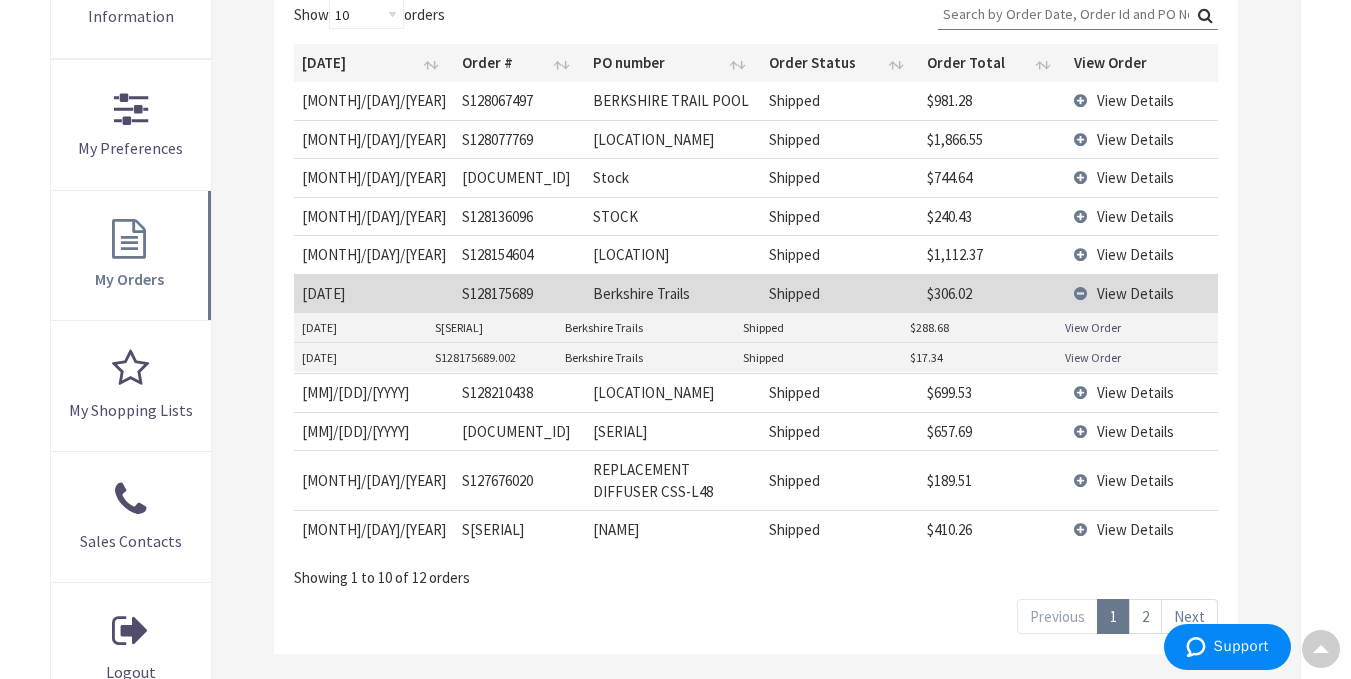 click on "View Order" at bounding box center (1093, 327) 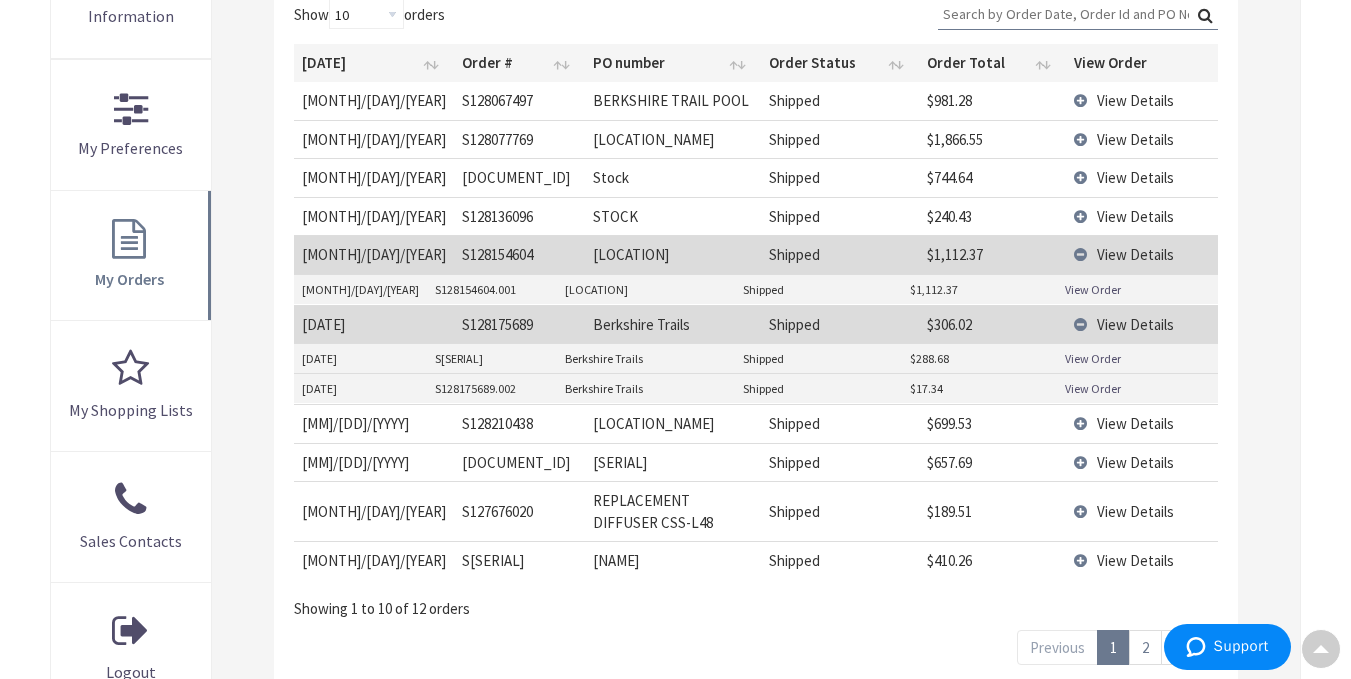 click on "View Order" at bounding box center [1137, 290] 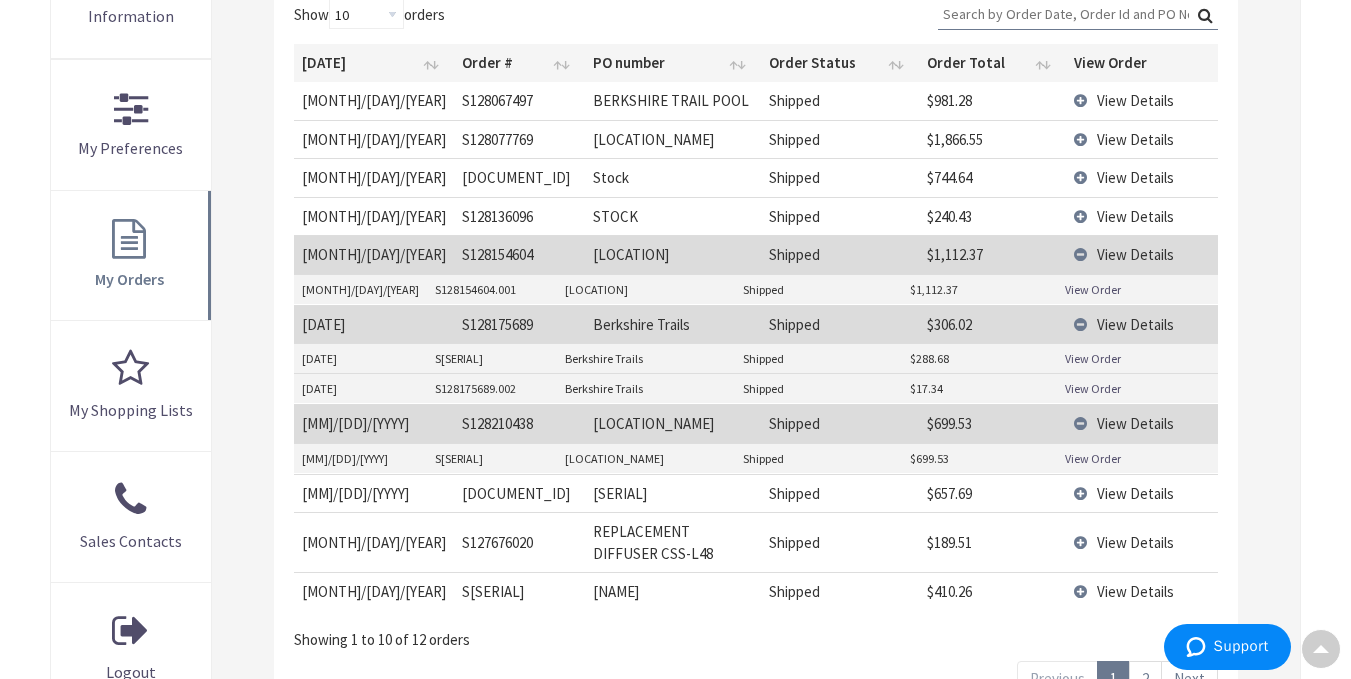 click on "View Order" at bounding box center [1093, 458] 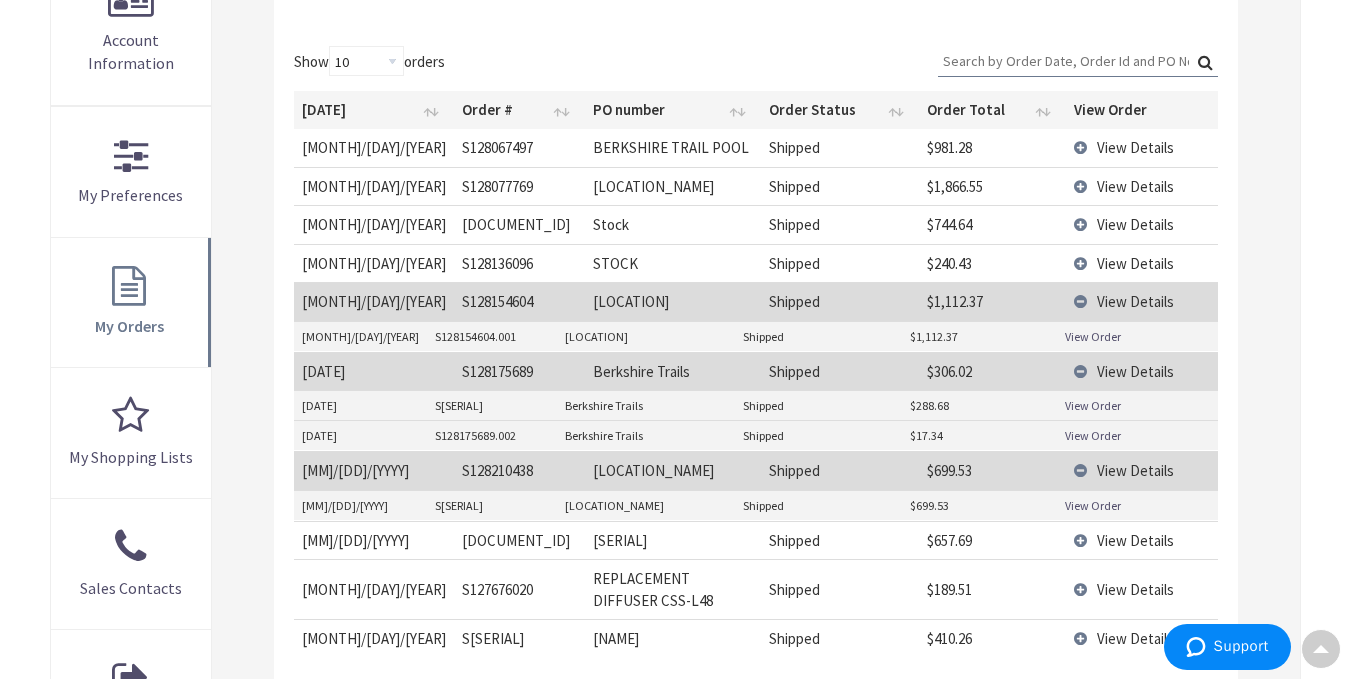 scroll, scrollTop: 473, scrollLeft: 0, axis: vertical 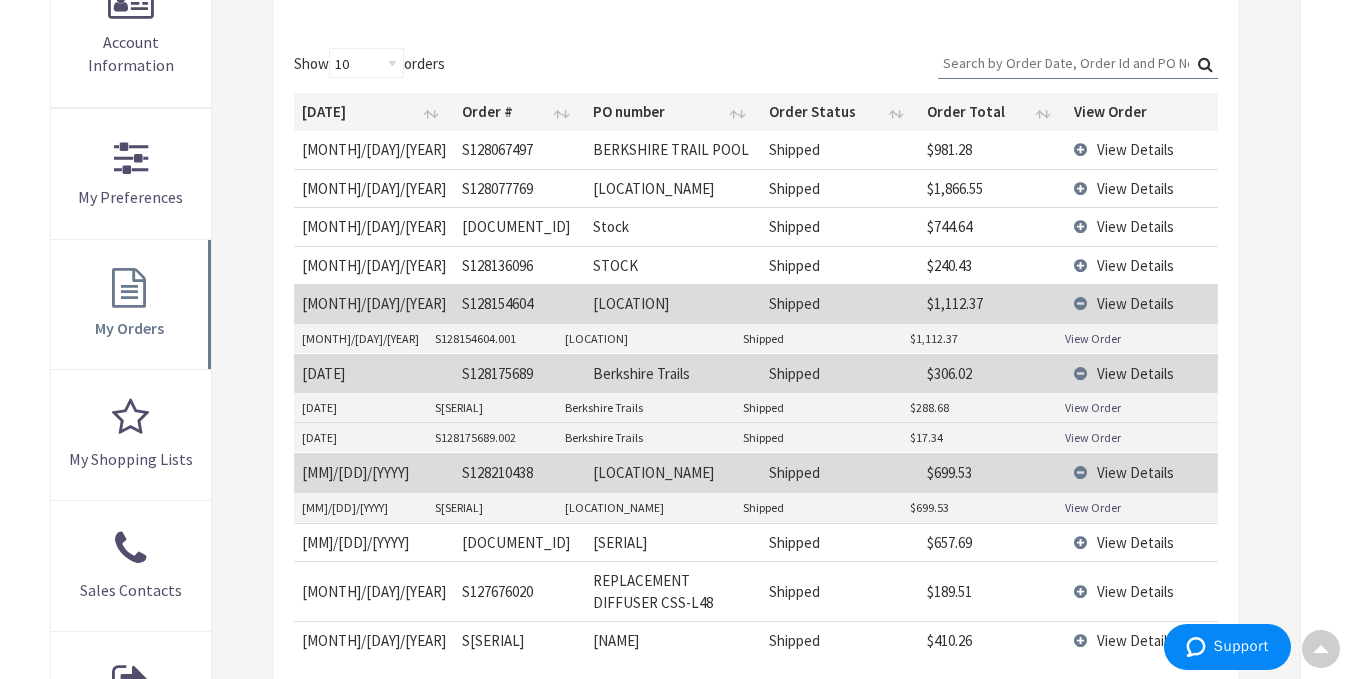 click on "View Details" at bounding box center [1141, 188] 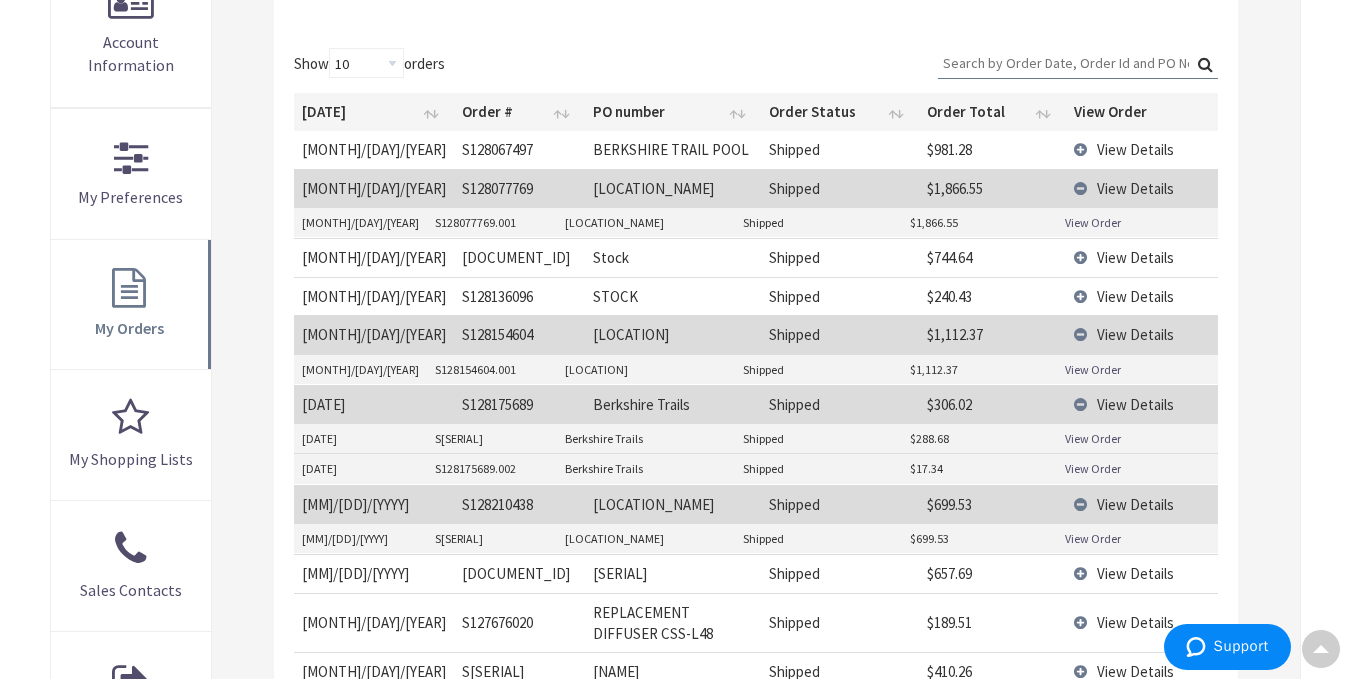click on "View Order" at bounding box center (1093, 222) 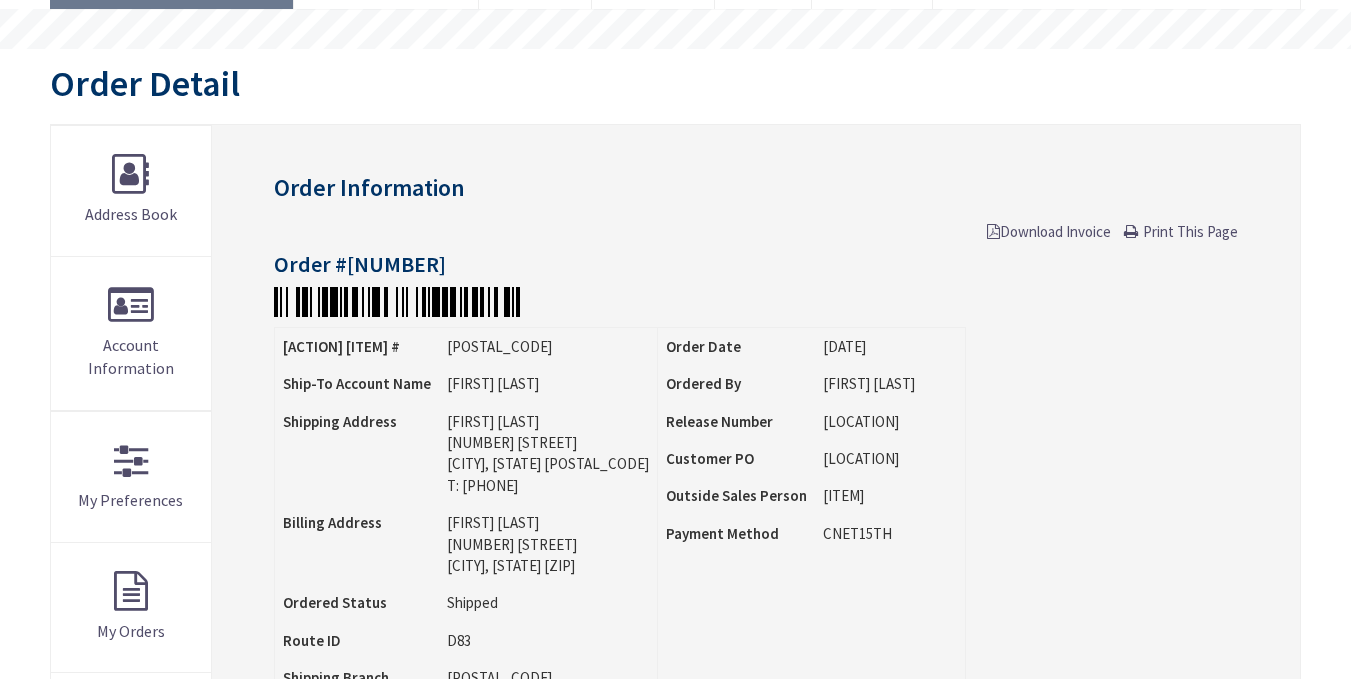 scroll, scrollTop: 376, scrollLeft: 0, axis: vertical 